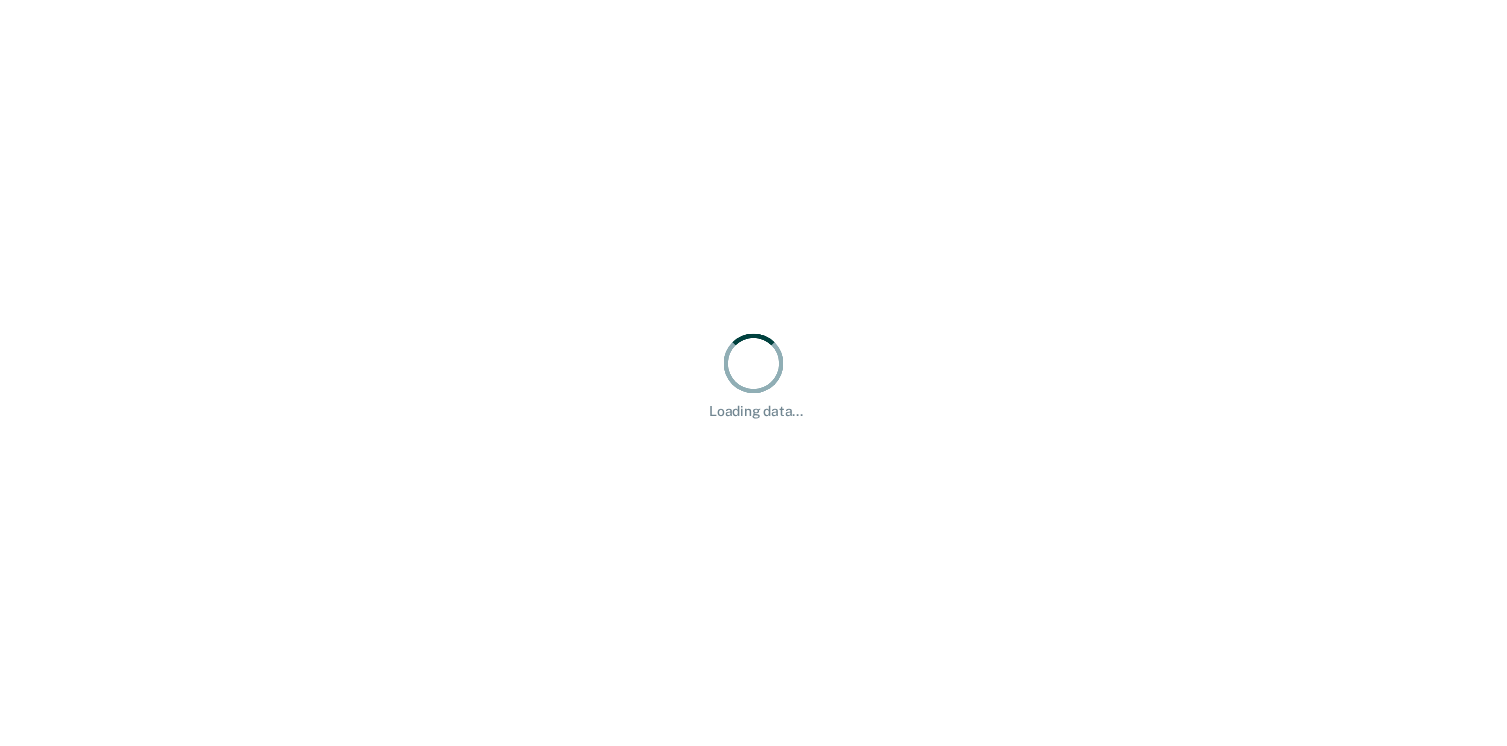 scroll, scrollTop: 0, scrollLeft: 0, axis: both 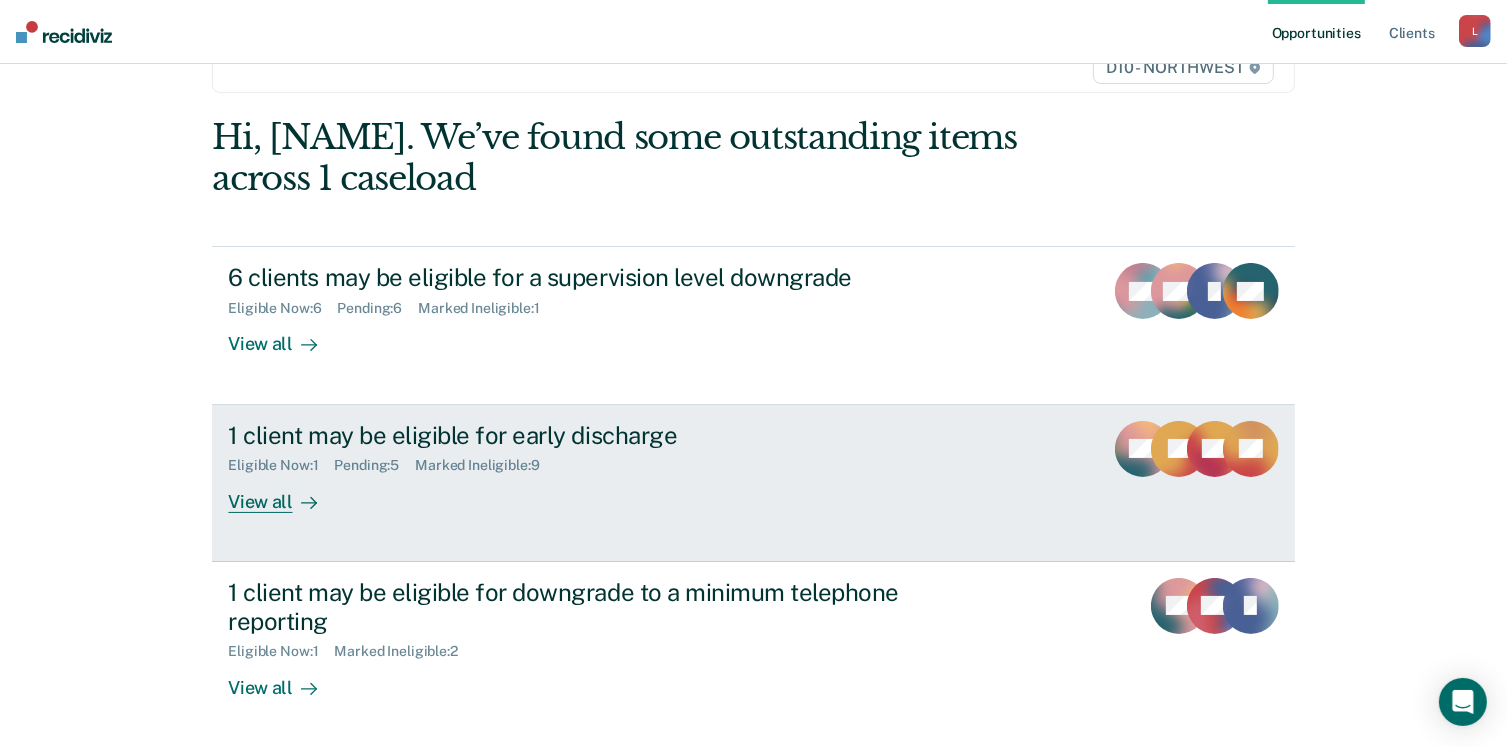 drag, startPoint x: 640, startPoint y: 432, endPoint x: 556, endPoint y: 420, distance: 84.85281 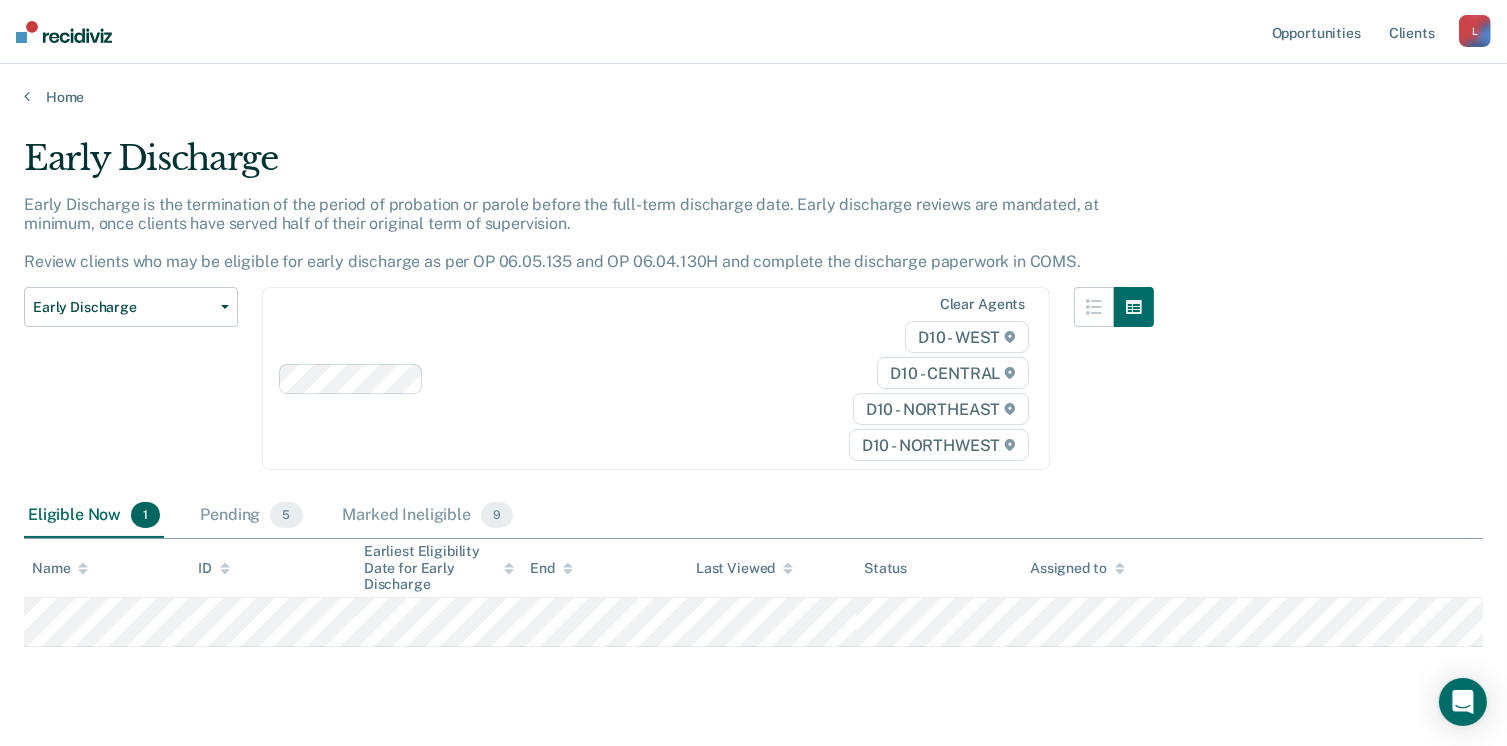 scroll, scrollTop: 42, scrollLeft: 0, axis: vertical 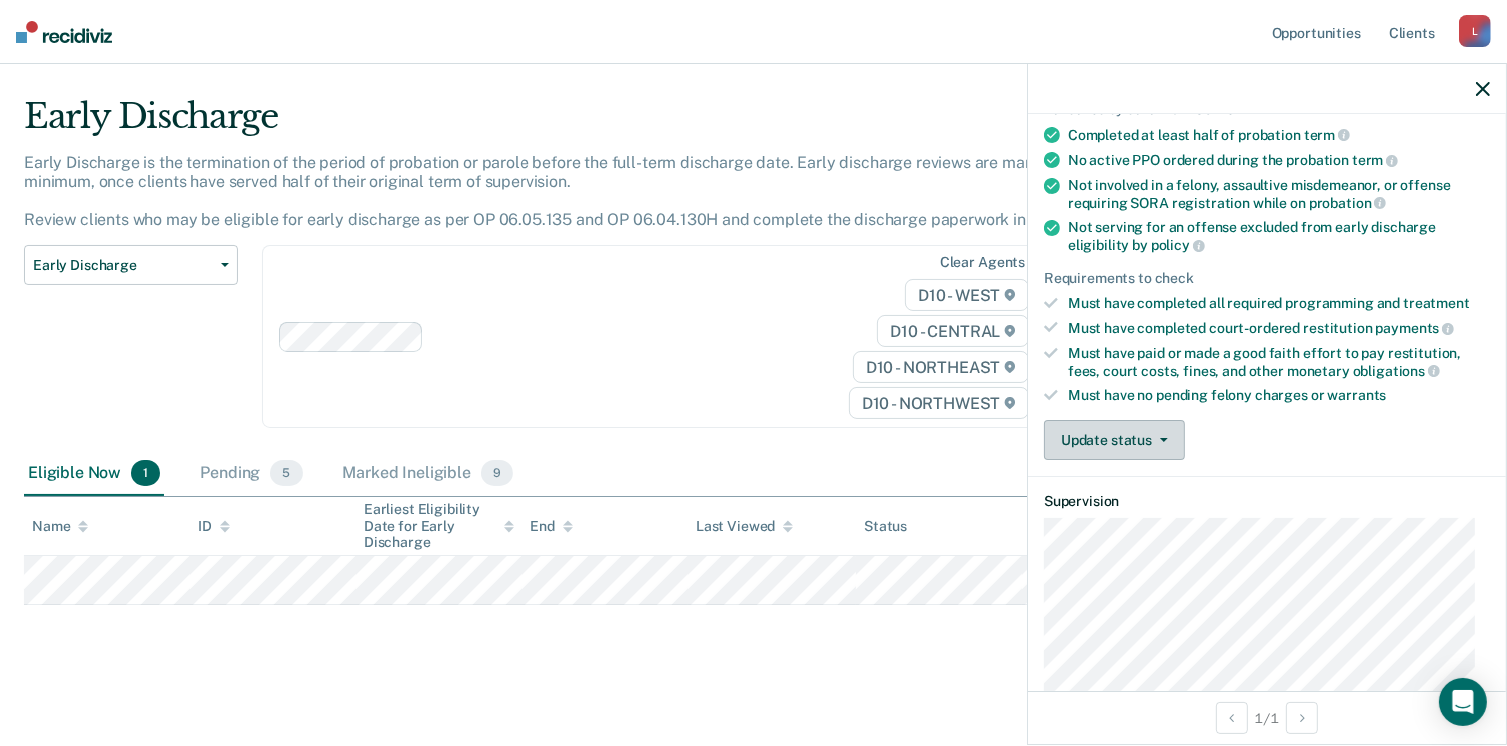 click on "Update status" at bounding box center (1114, 440) 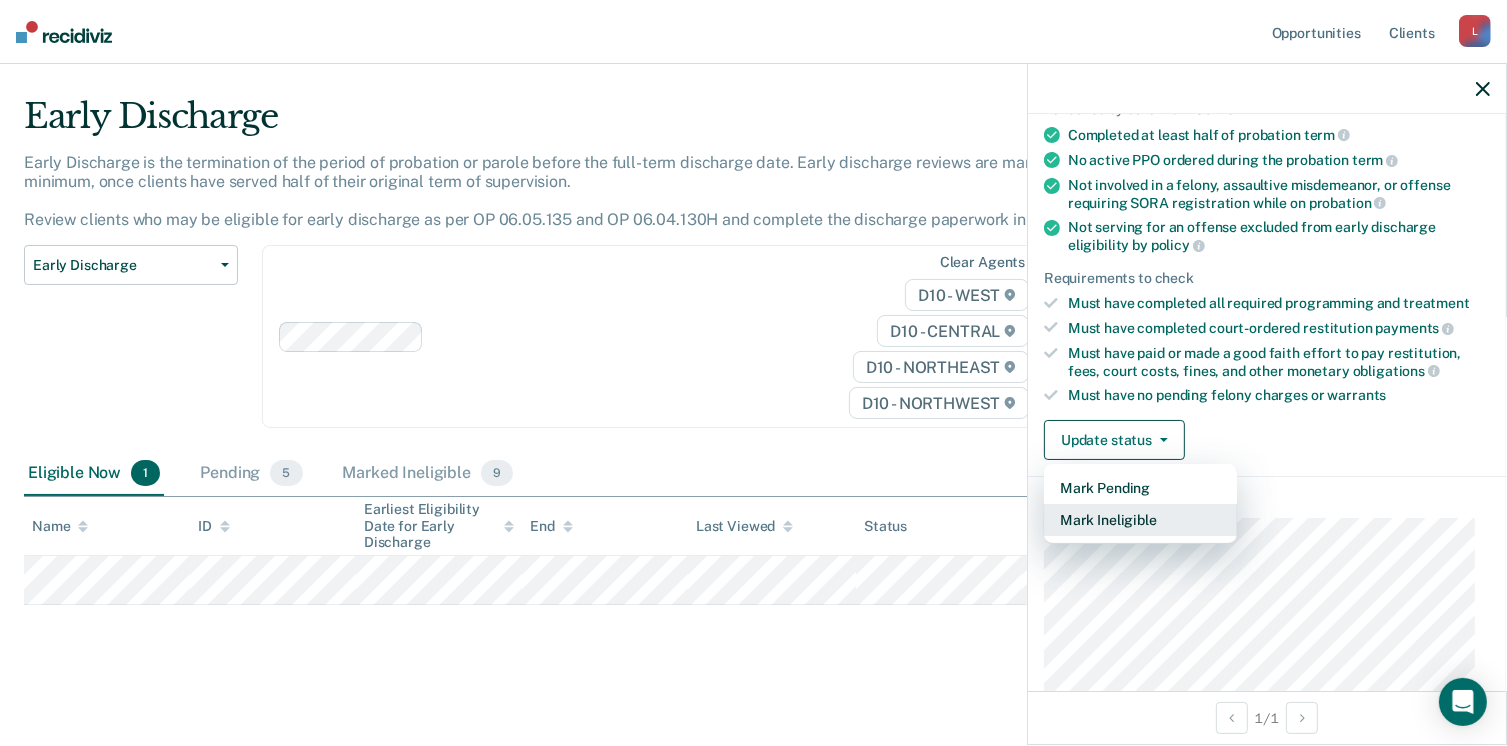 click on "Mark Ineligible" at bounding box center [1140, 520] 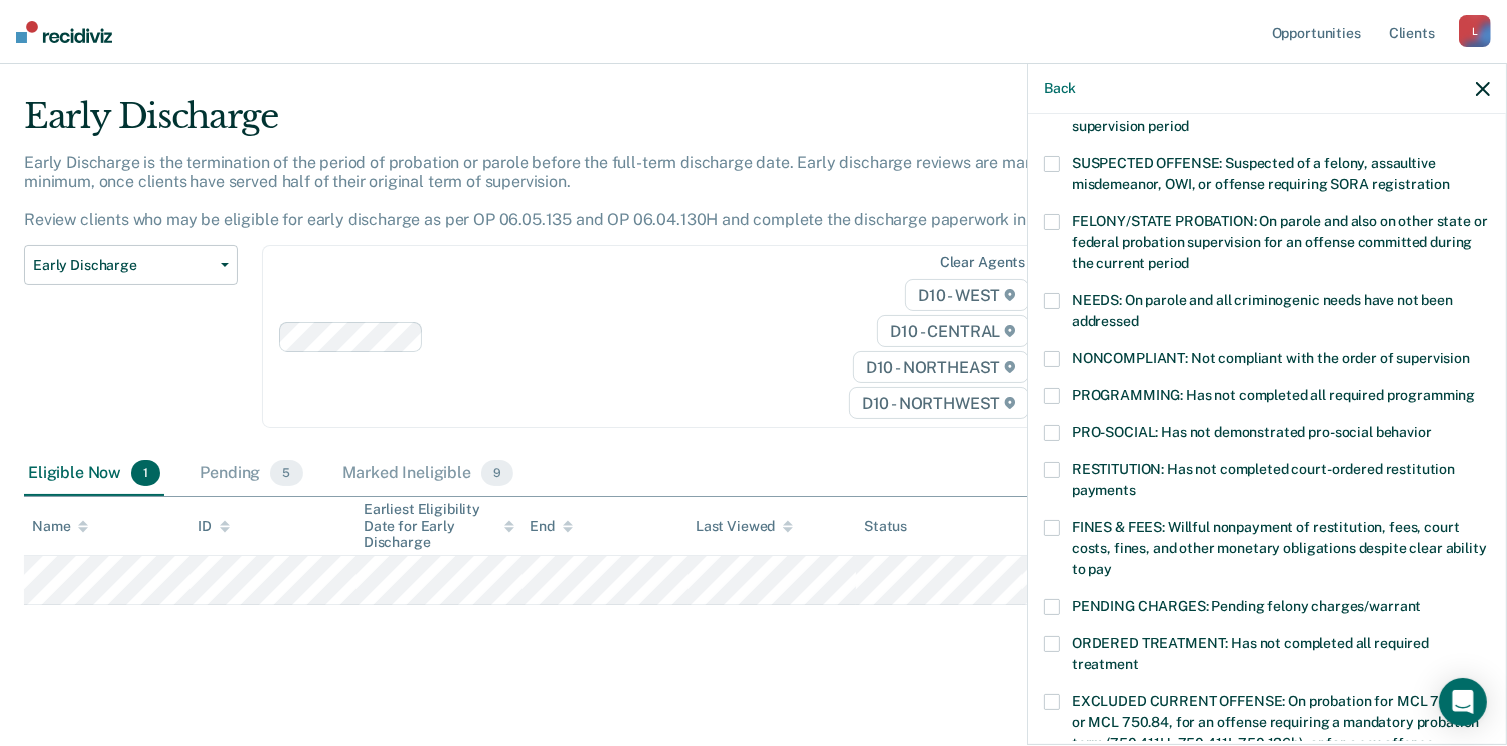 click on "NONCOMPLIANT: Not compliant with the order of supervision" at bounding box center [1267, 369] 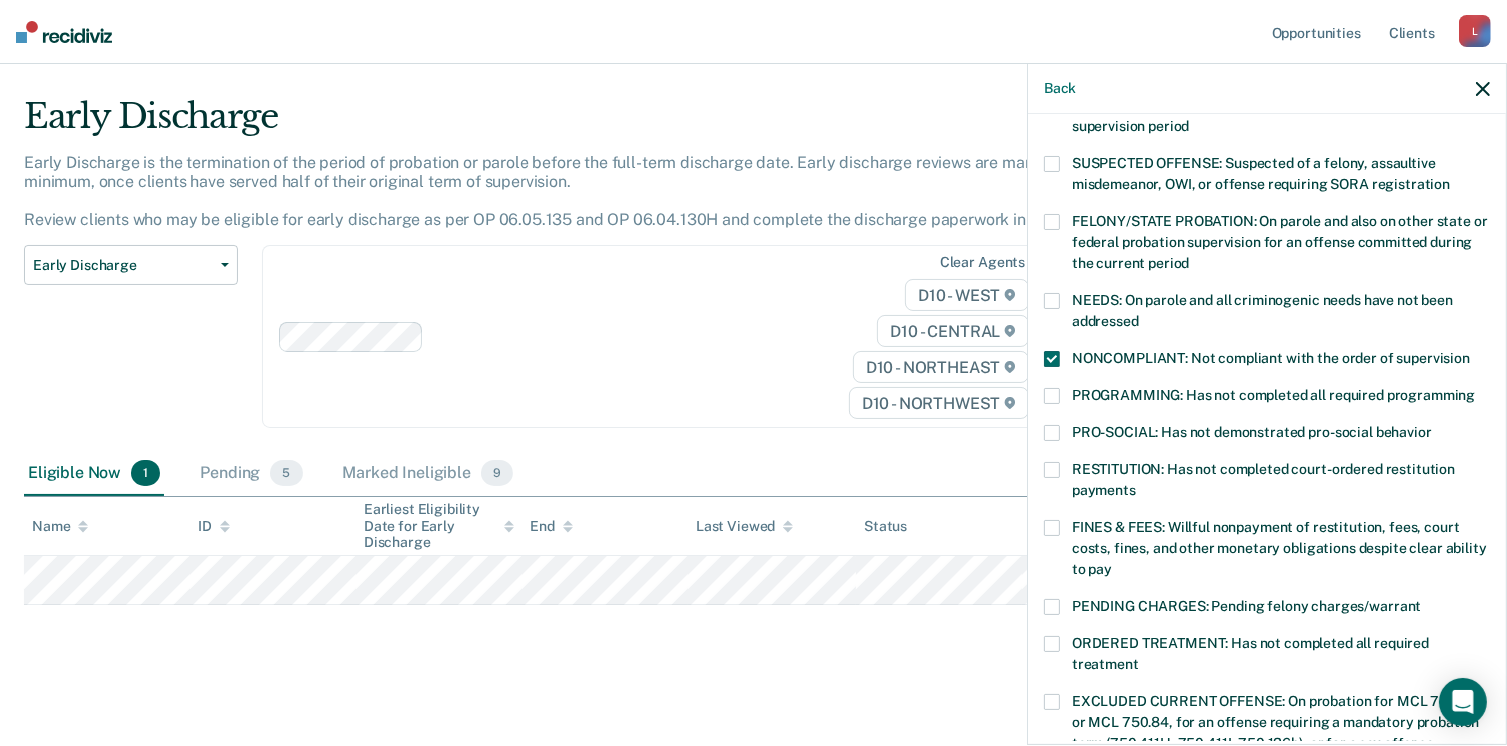 click at bounding box center (1052, 528) 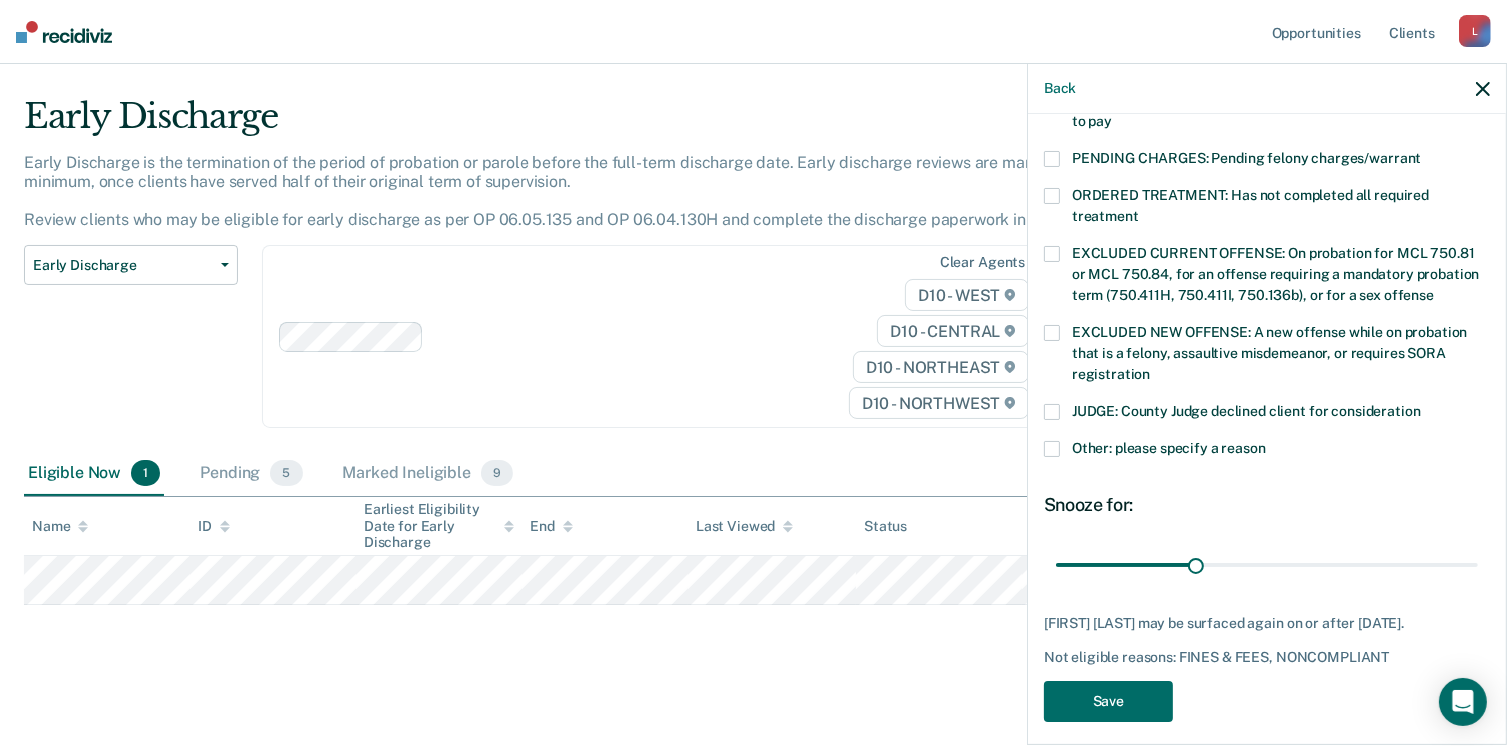 scroll, scrollTop: 624, scrollLeft: 0, axis: vertical 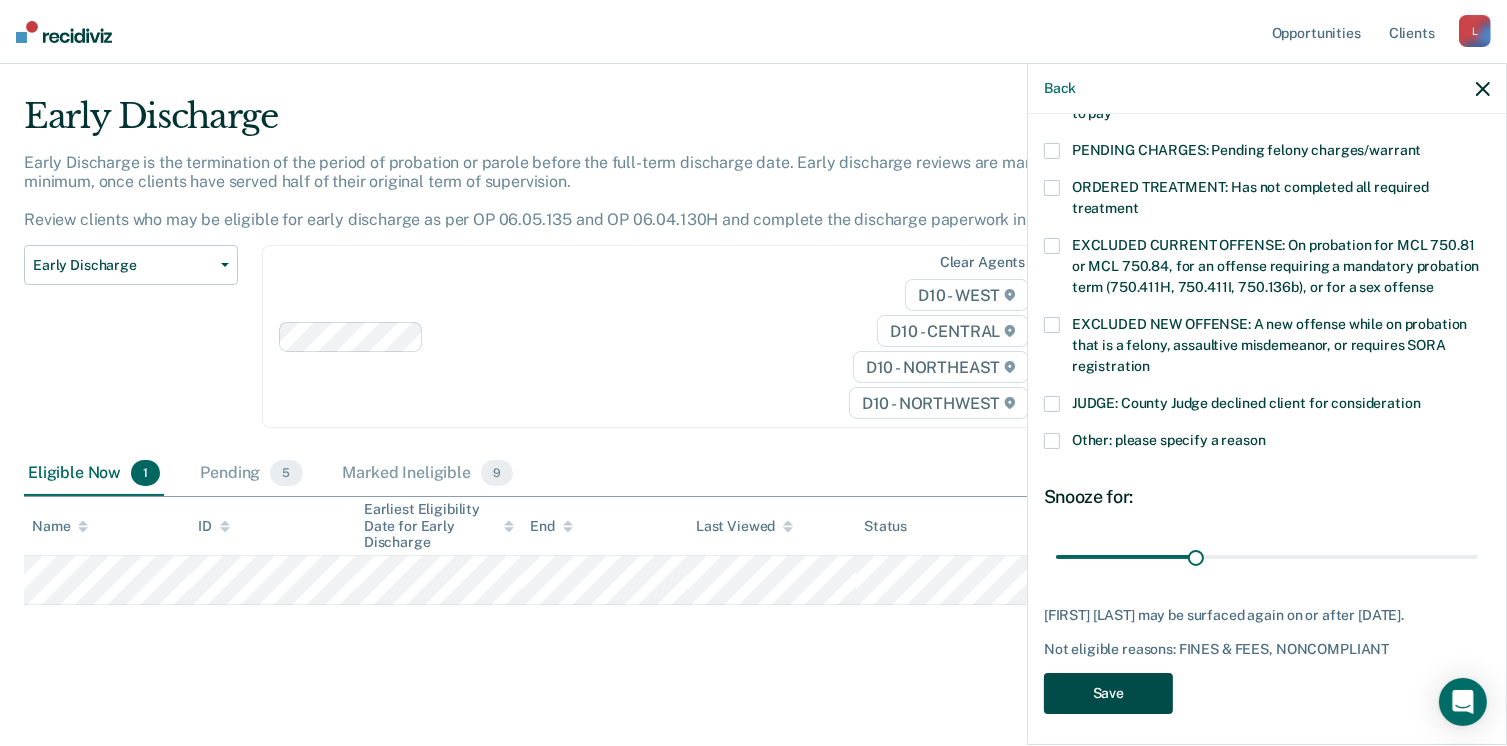 click on "Save" at bounding box center [1108, 693] 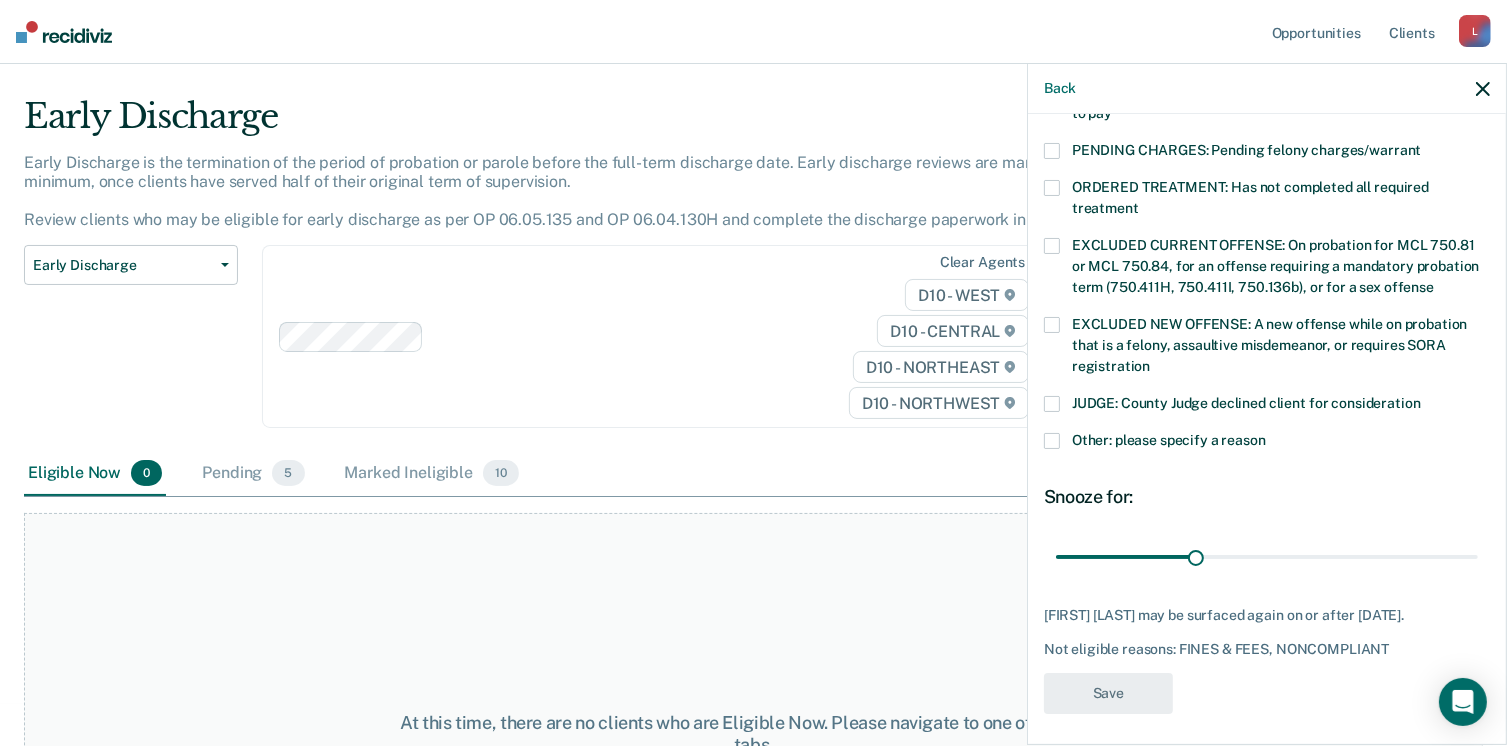scroll, scrollTop: 540, scrollLeft: 0, axis: vertical 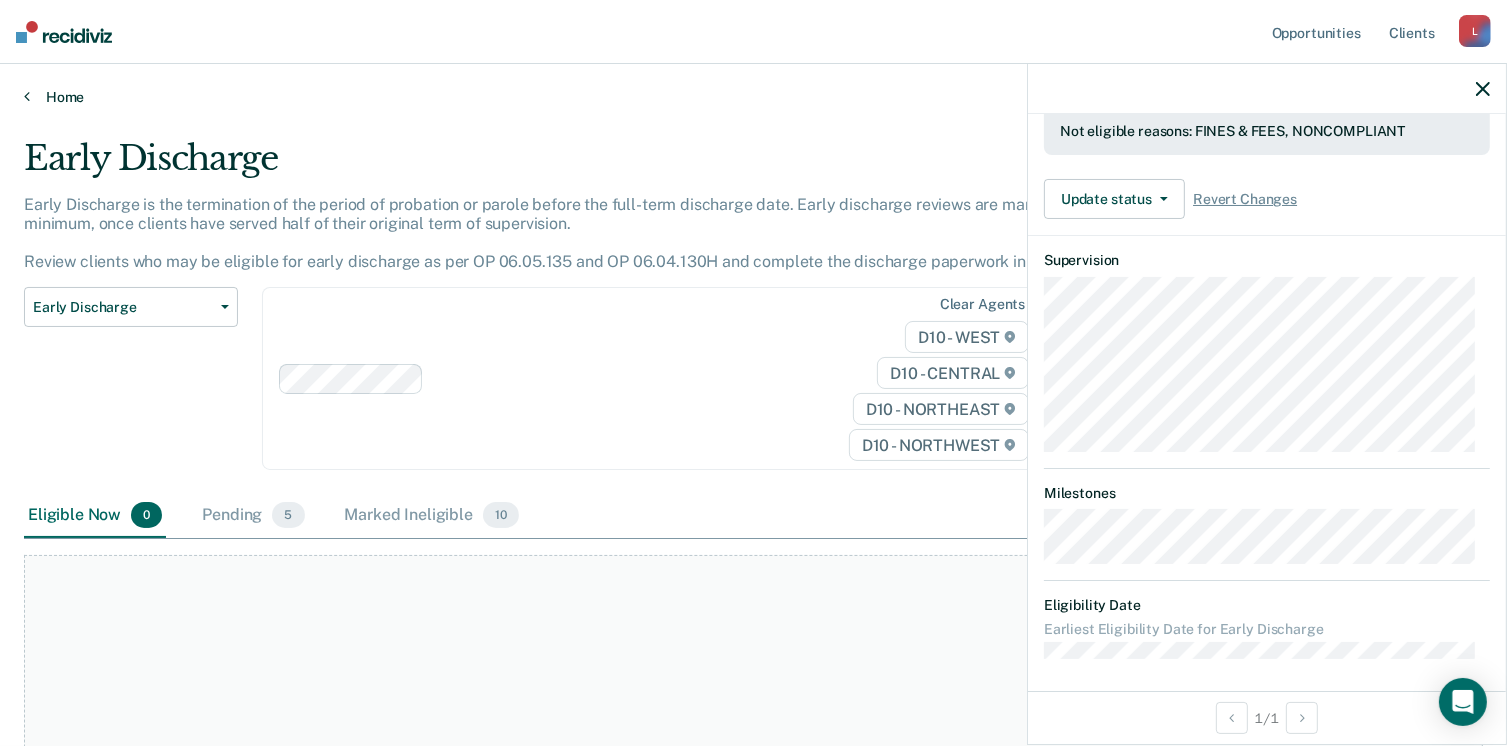 click at bounding box center [27, 96] 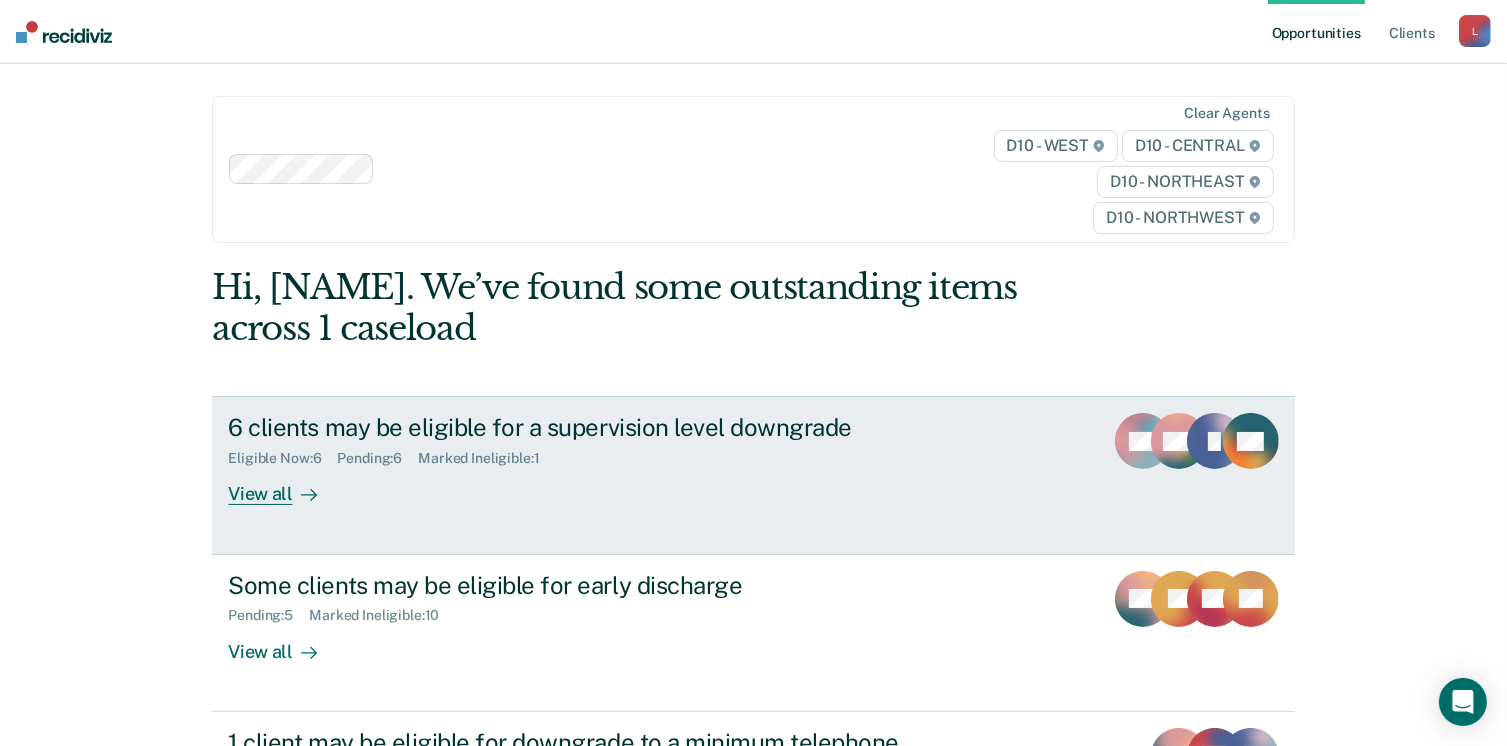 click on "6 clients may be eligible for a supervision level downgrade" at bounding box center (579, 427) 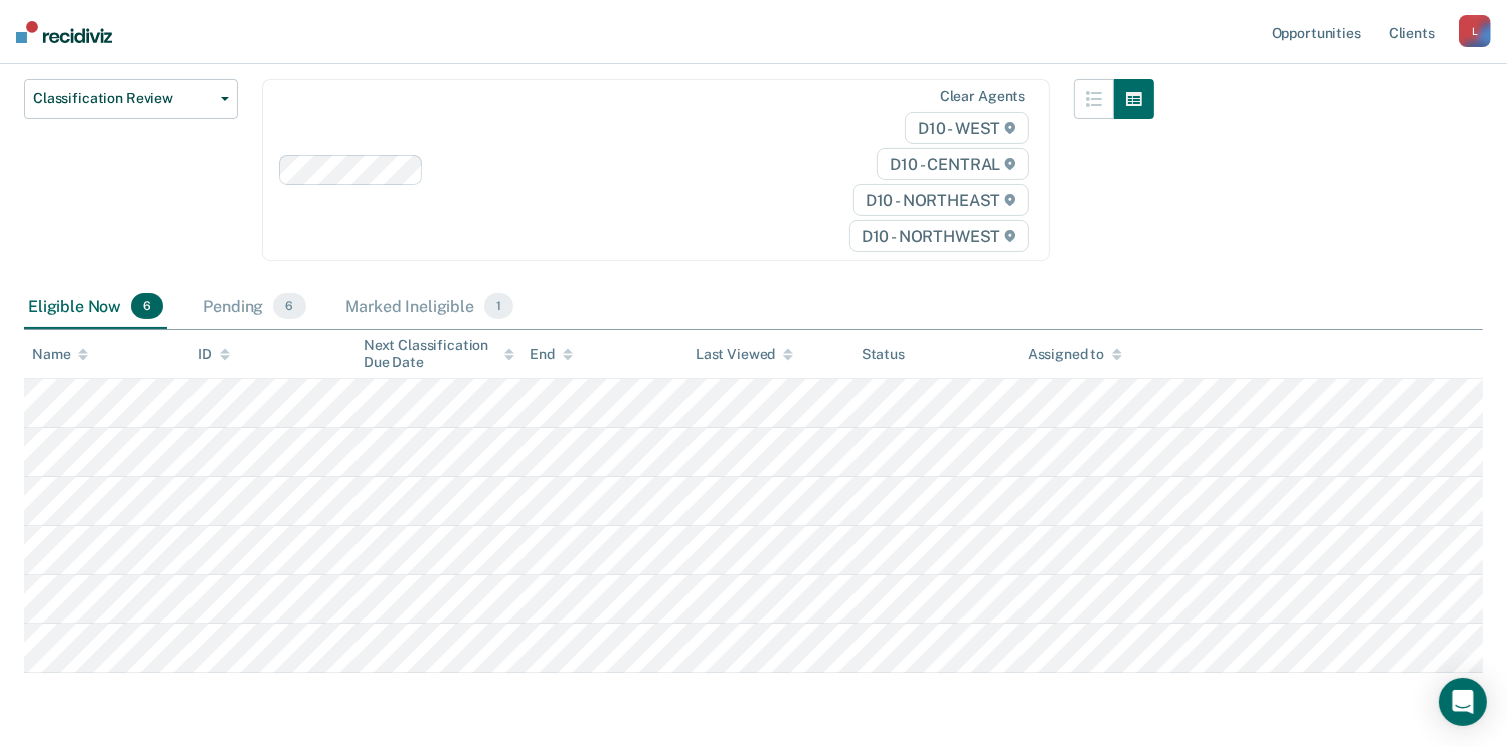 scroll, scrollTop: 0, scrollLeft: 0, axis: both 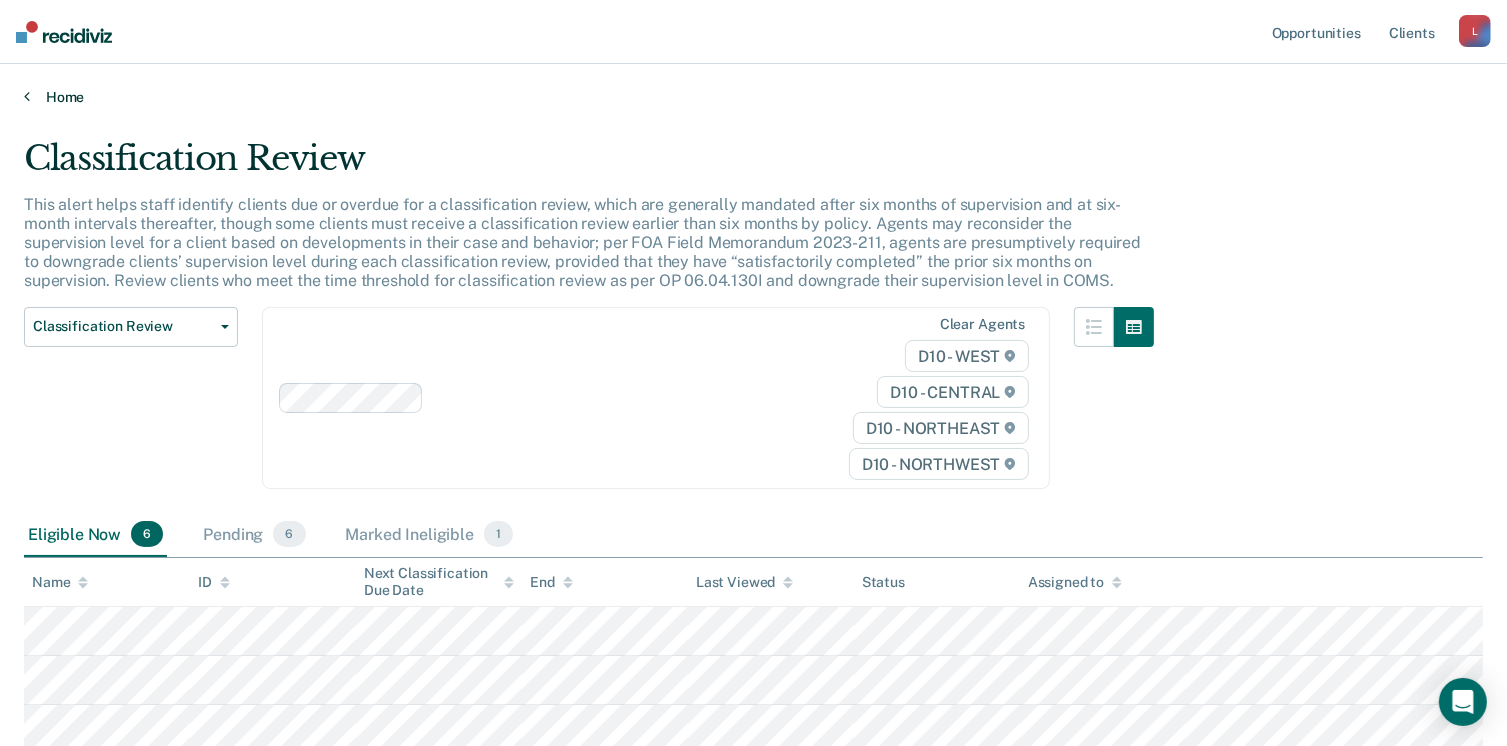 click on "Home" at bounding box center (753, 97) 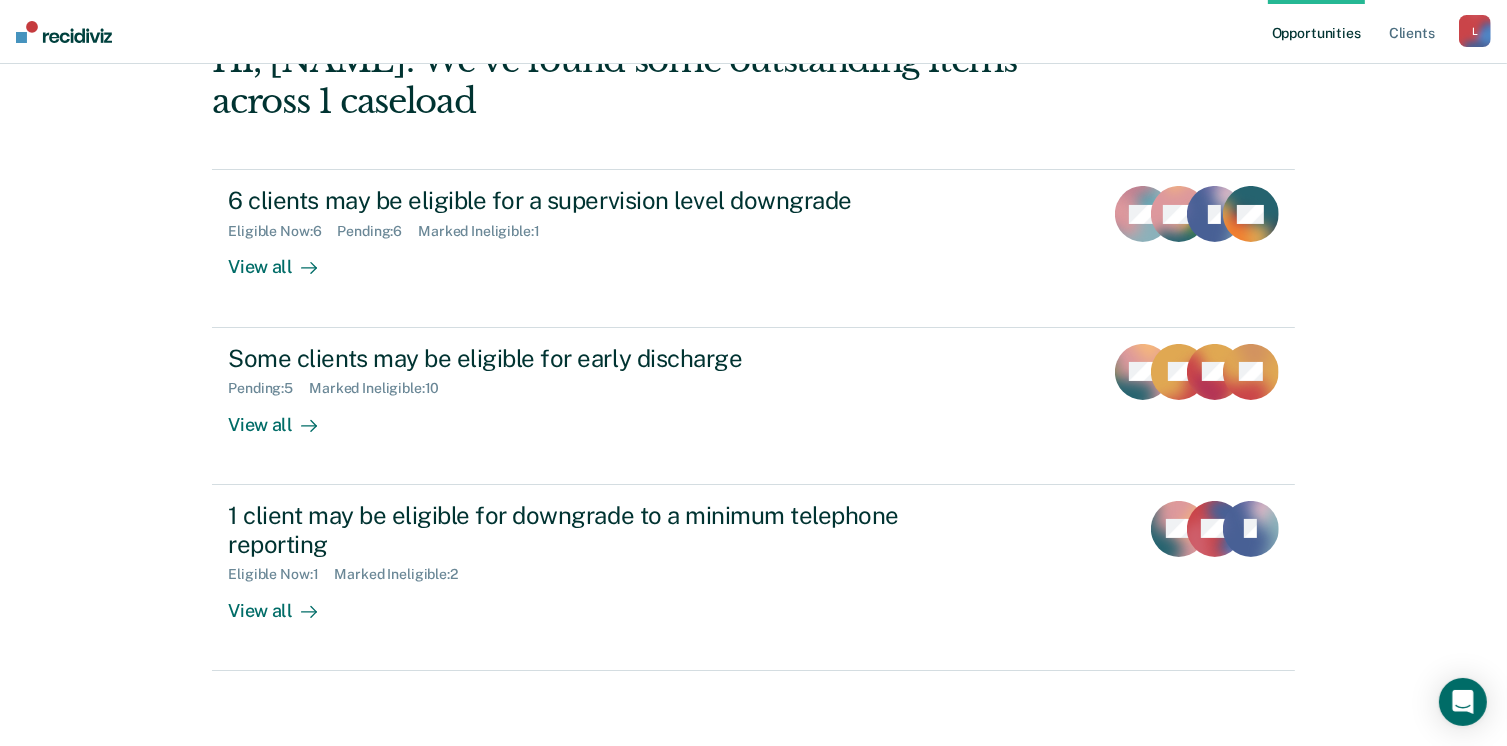 scroll, scrollTop: 232, scrollLeft: 0, axis: vertical 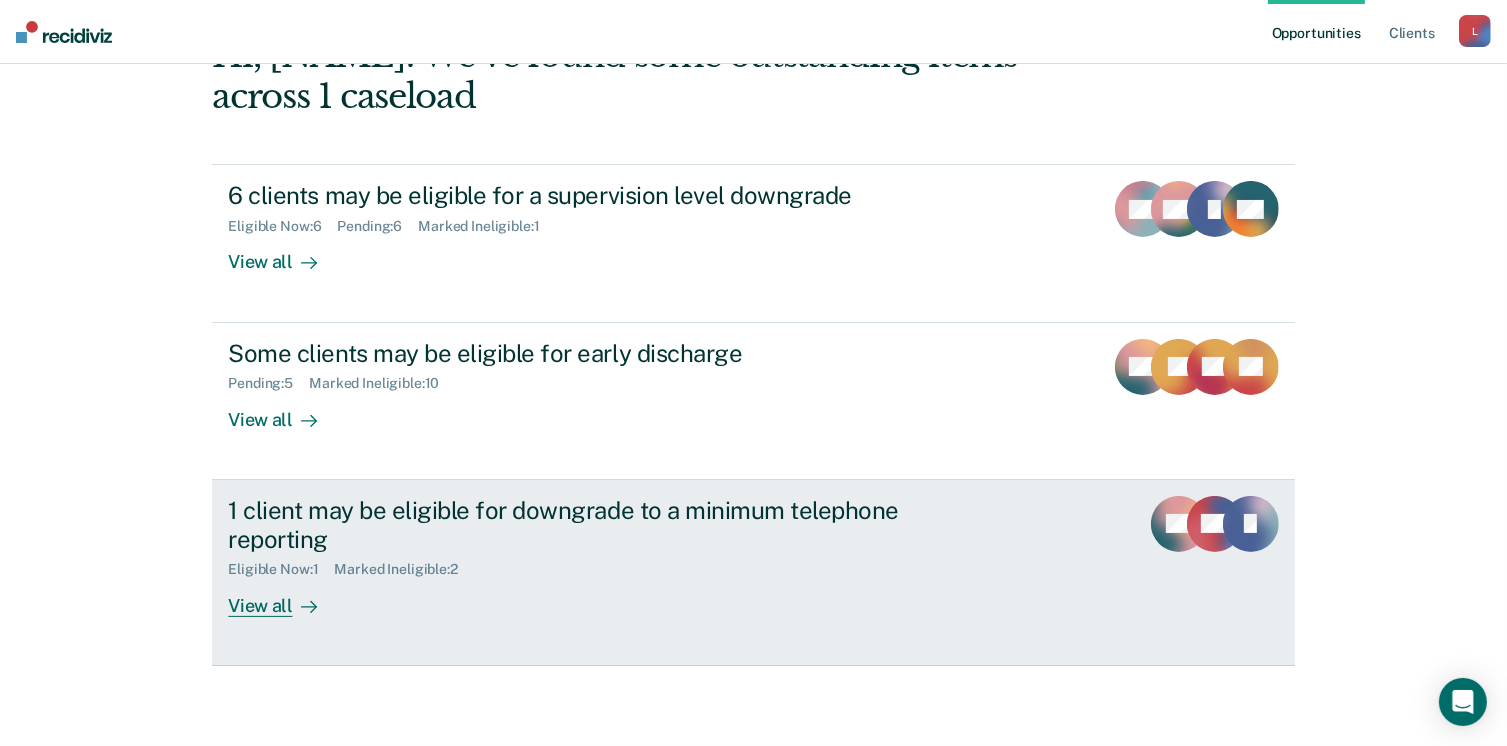 click on "1 client may be eligible for downgrade to a minimum telephone reporting Eligible Now :  1 Marked Ineligible :  2 View all   AB CO IJ" at bounding box center [753, 573] 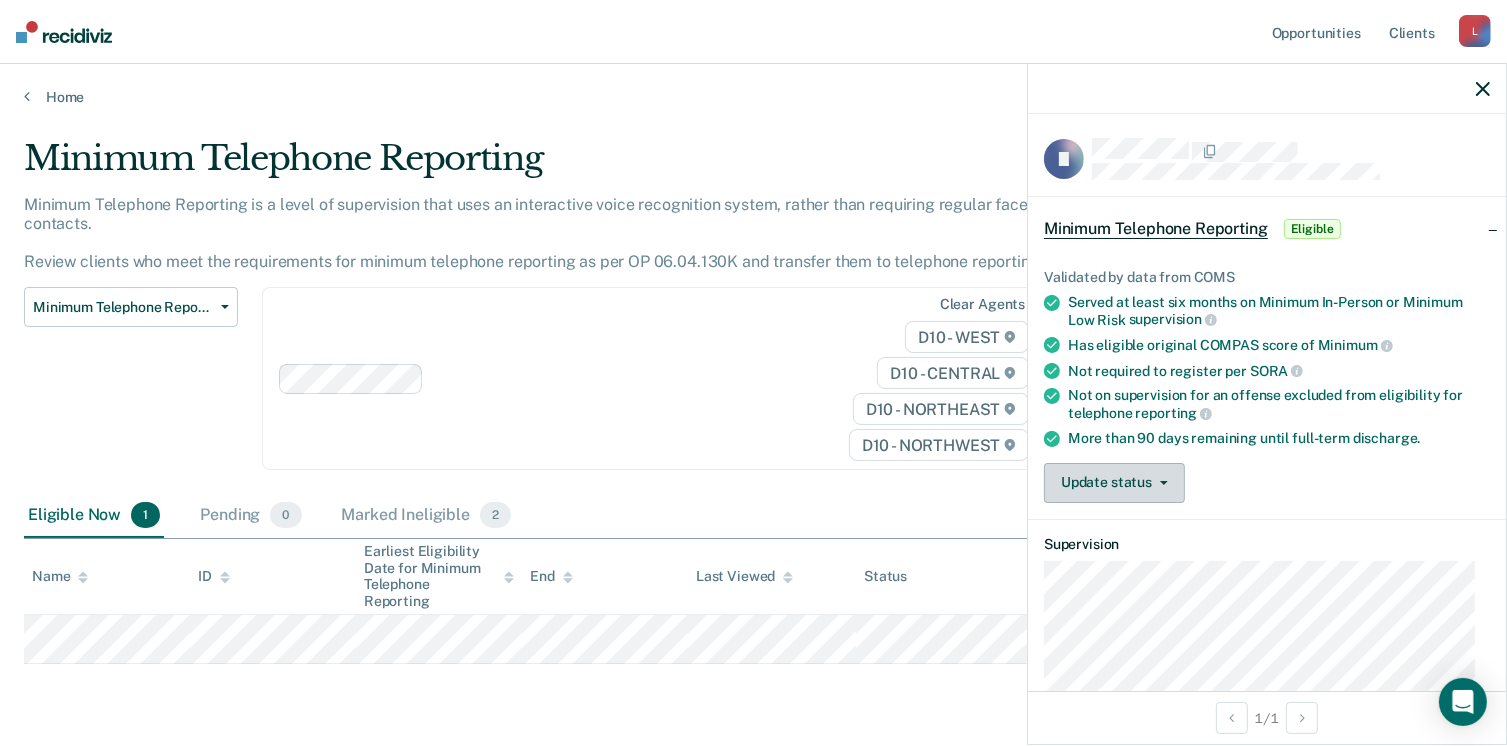 click on "Update status" at bounding box center [1114, 483] 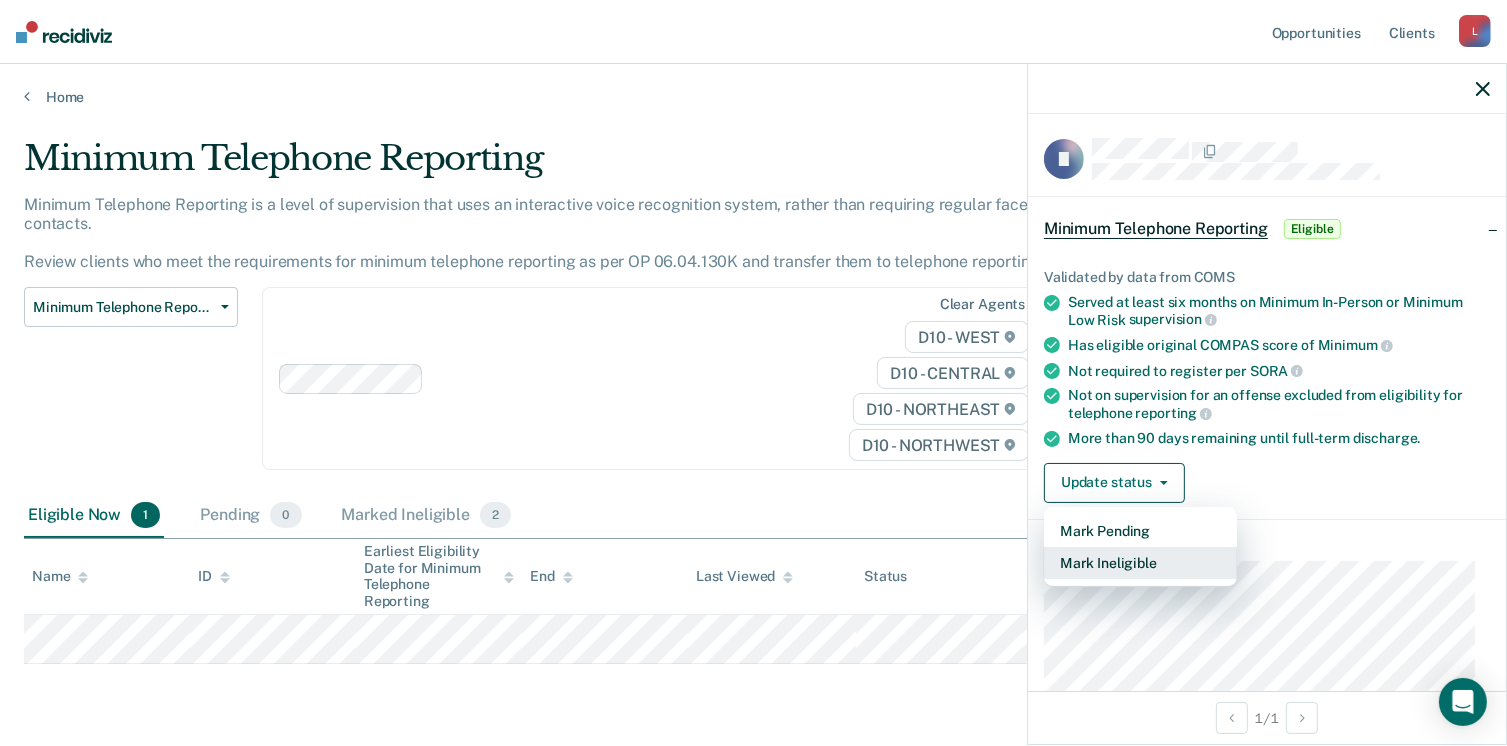 click on "Mark Ineligible" at bounding box center (1140, 563) 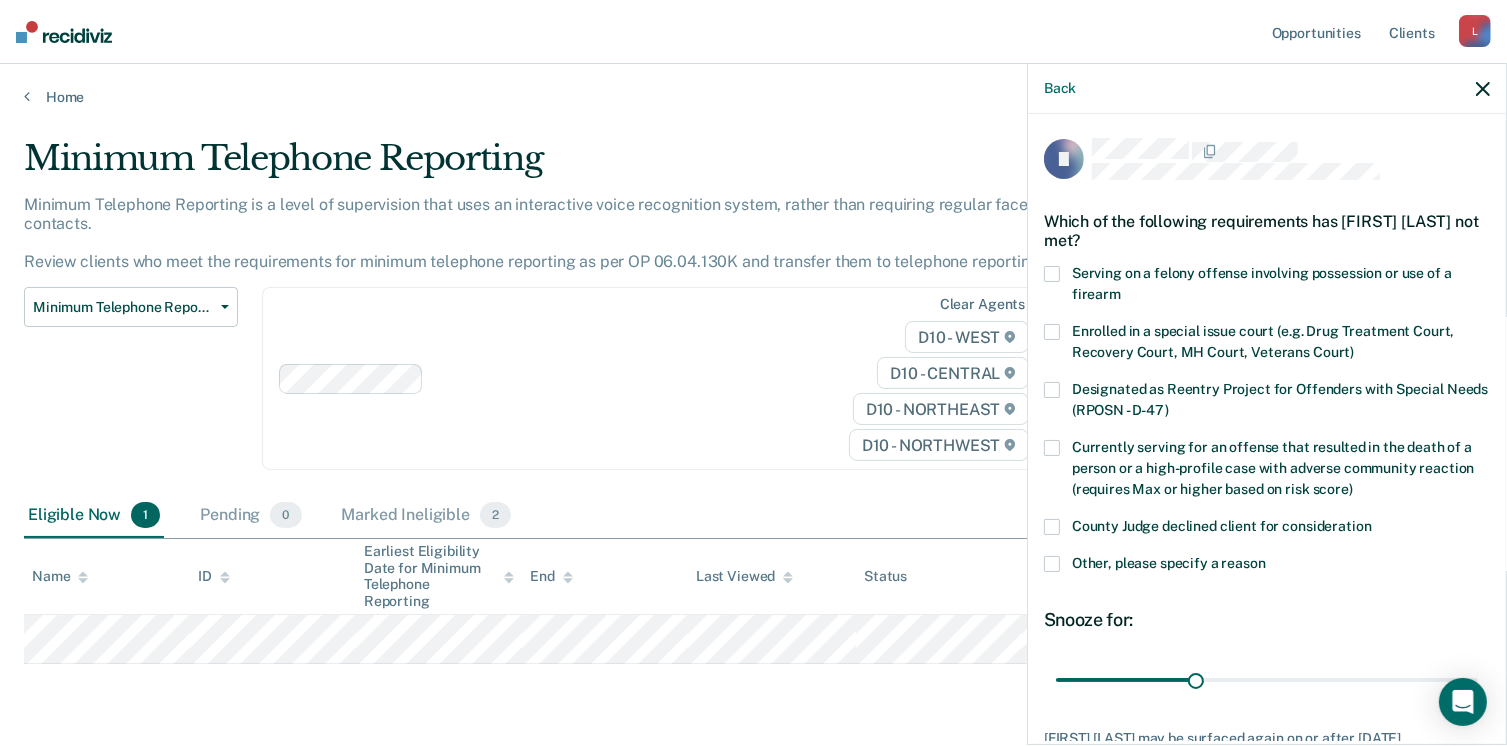 click on "Clear   agents D10 - WEST   D10 - CENTRAL   D10 - NORTHEAST   D10 - NORTHWEST" at bounding box center (656, 378) 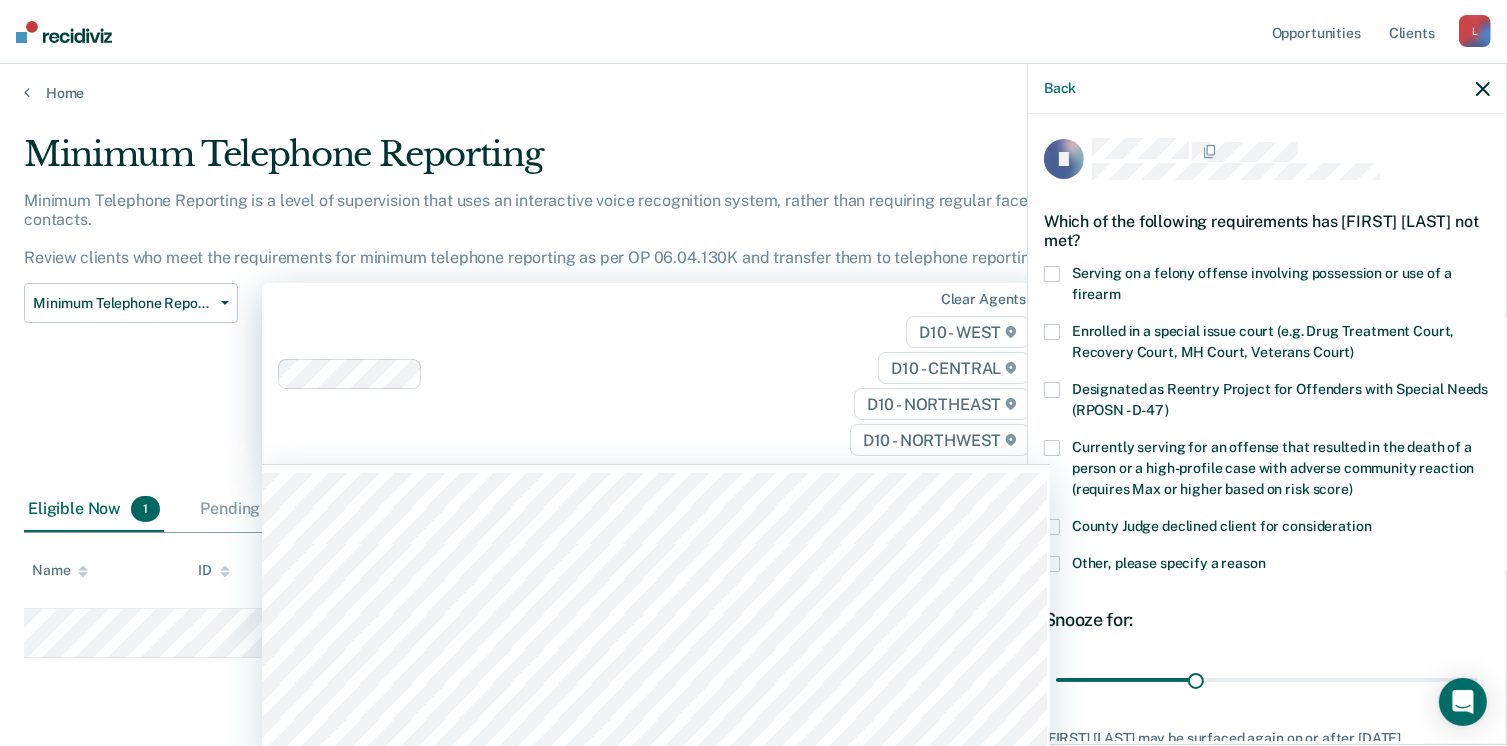 scroll, scrollTop: 4, scrollLeft: 0, axis: vertical 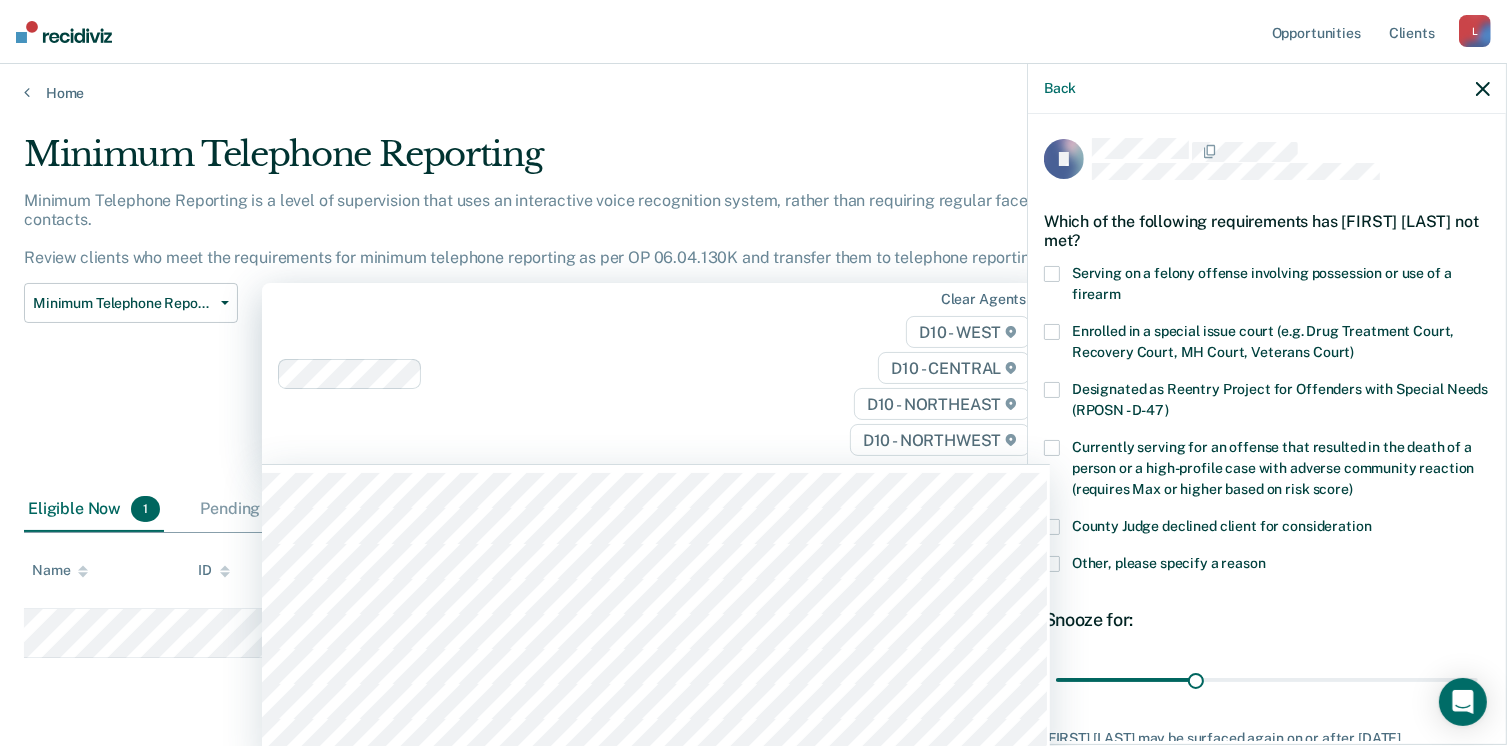 click on "Opportunities Client s [EMAIL] L Profile How it works Log Out" at bounding box center [753, 32] 